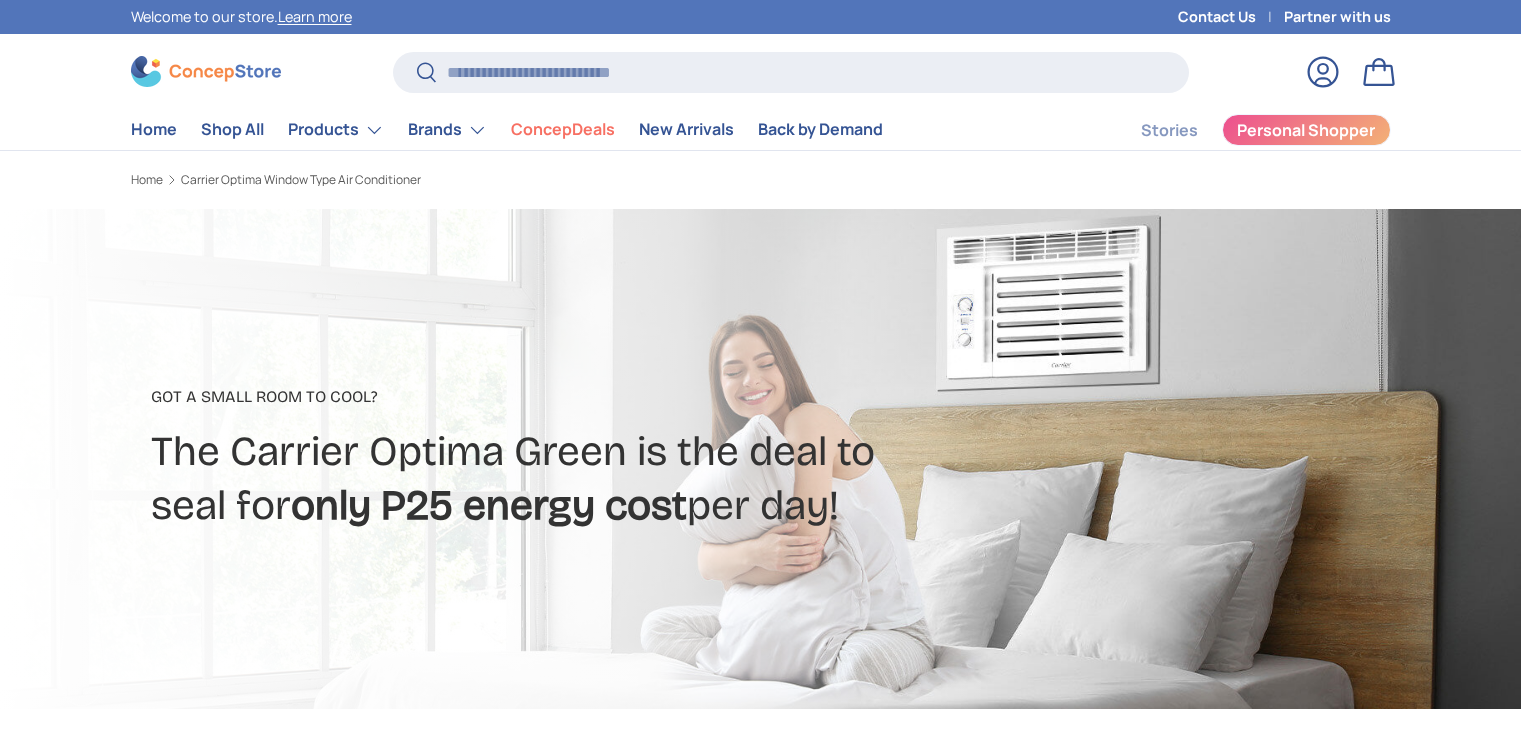 scroll, scrollTop: 0, scrollLeft: 0, axis: both 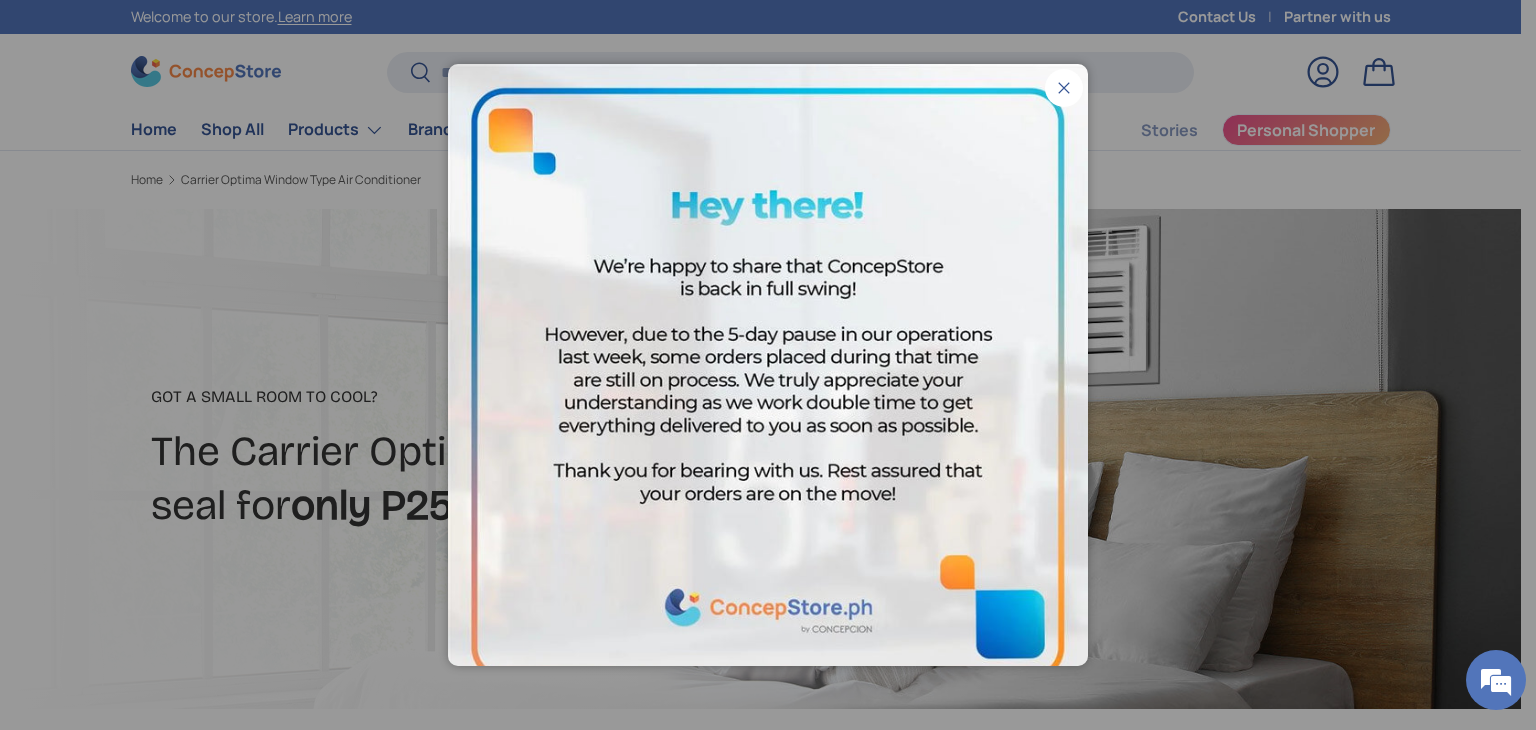 click on "Close" at bounding box center (1064, 88) 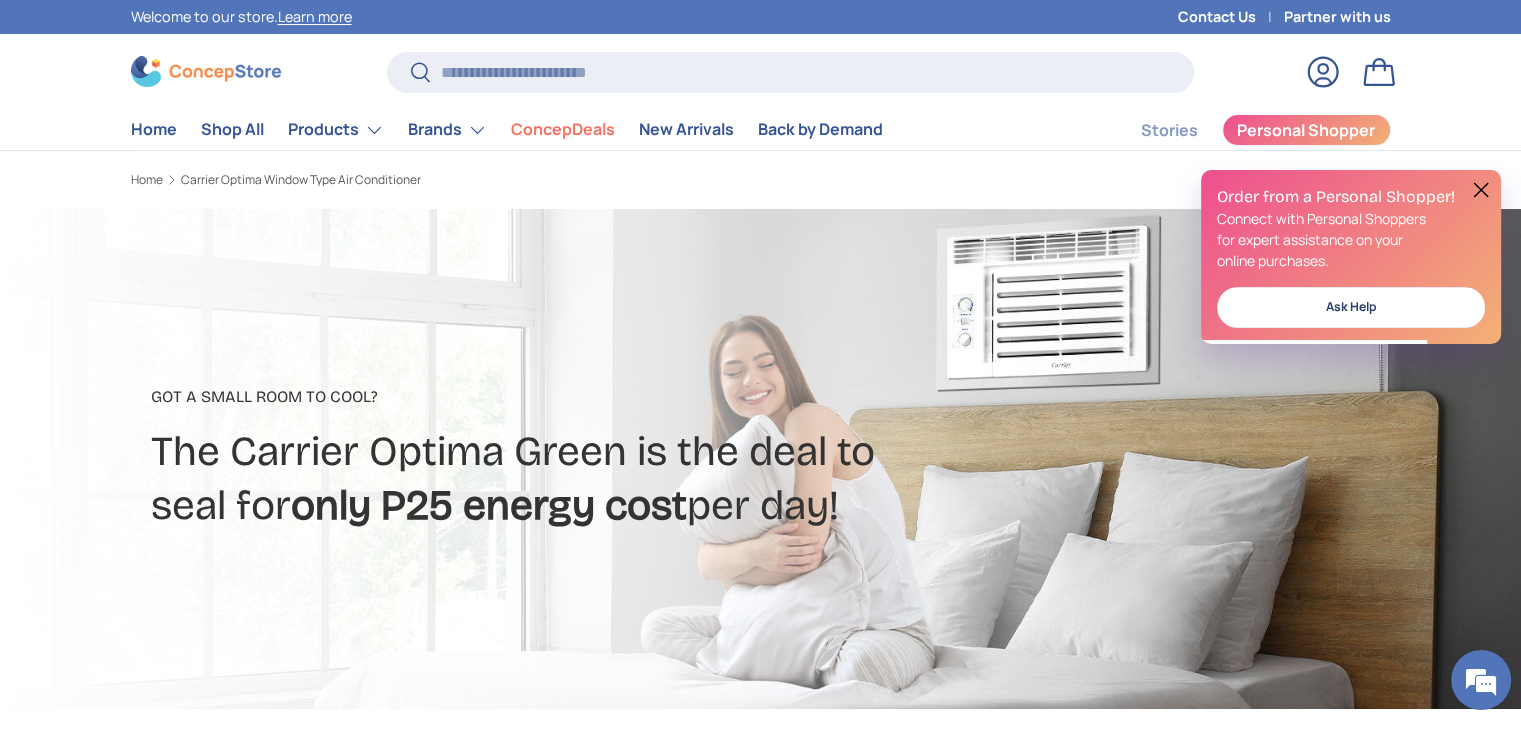 click at bounding box center [1481, 190] 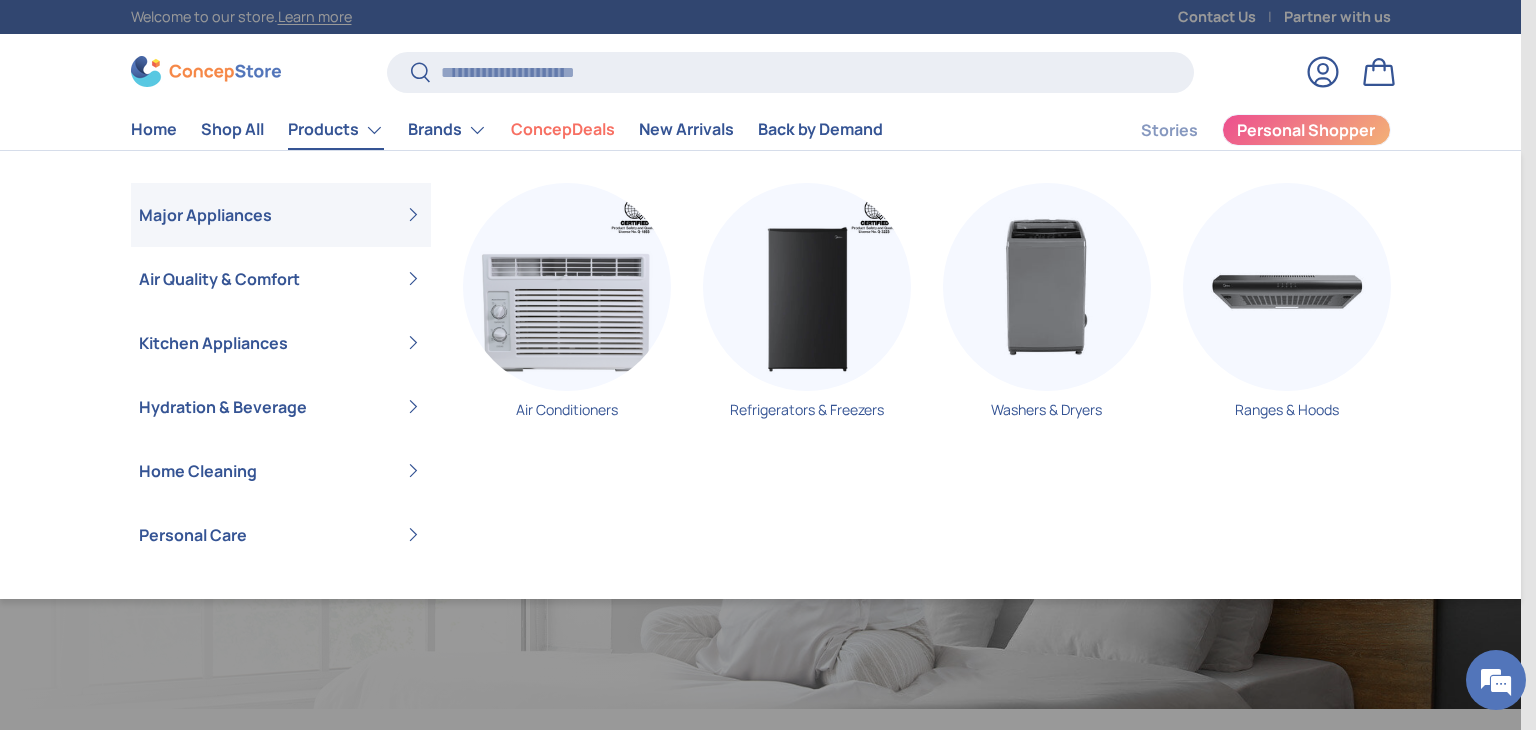 scroll, scrollTop: 0, scrollLeft: 0, axis: both 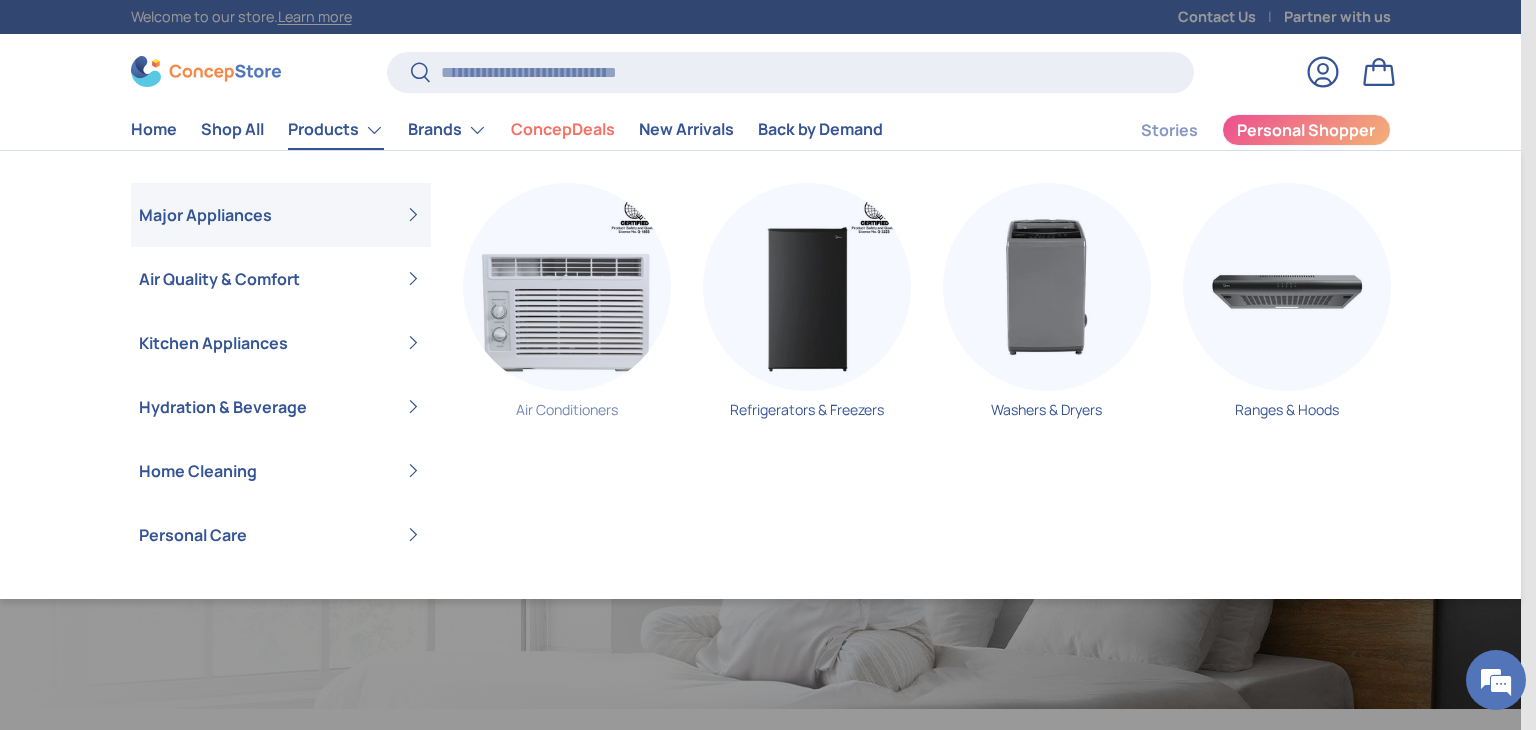 click at bounding box center (567, 287) 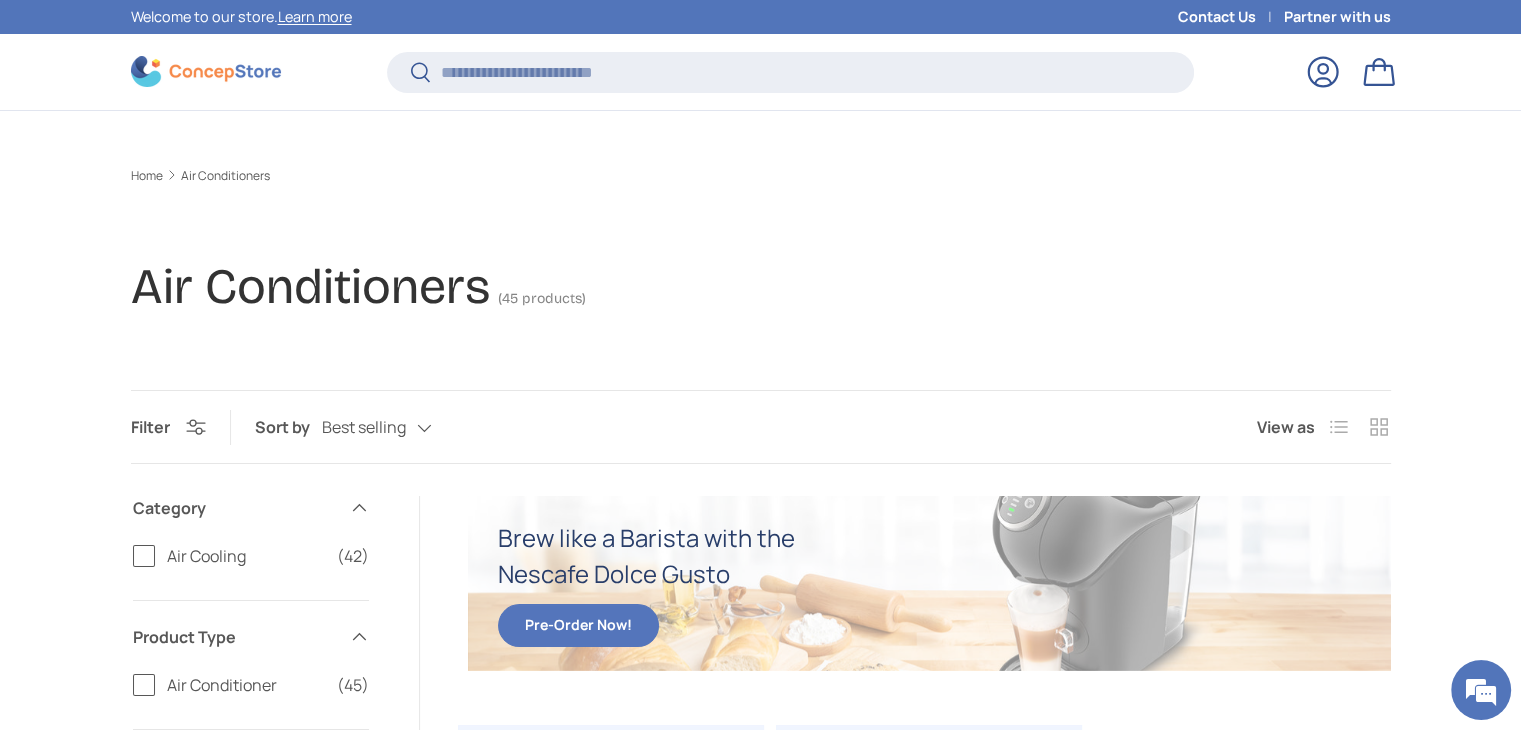 scroll, scrollTop: 597, scrollLeft: 0, axis: vertical 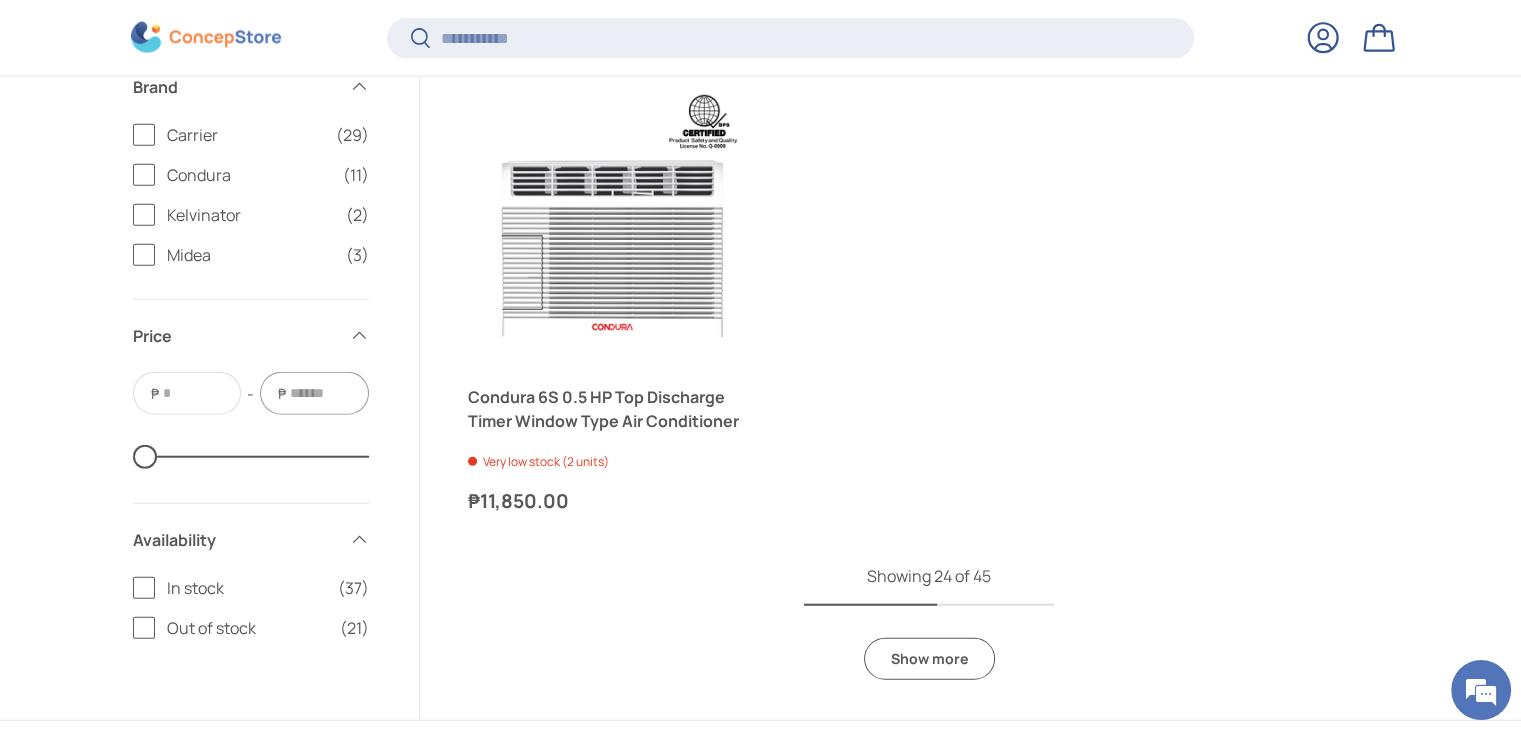 click on "To" at bounding box center (320, 393) 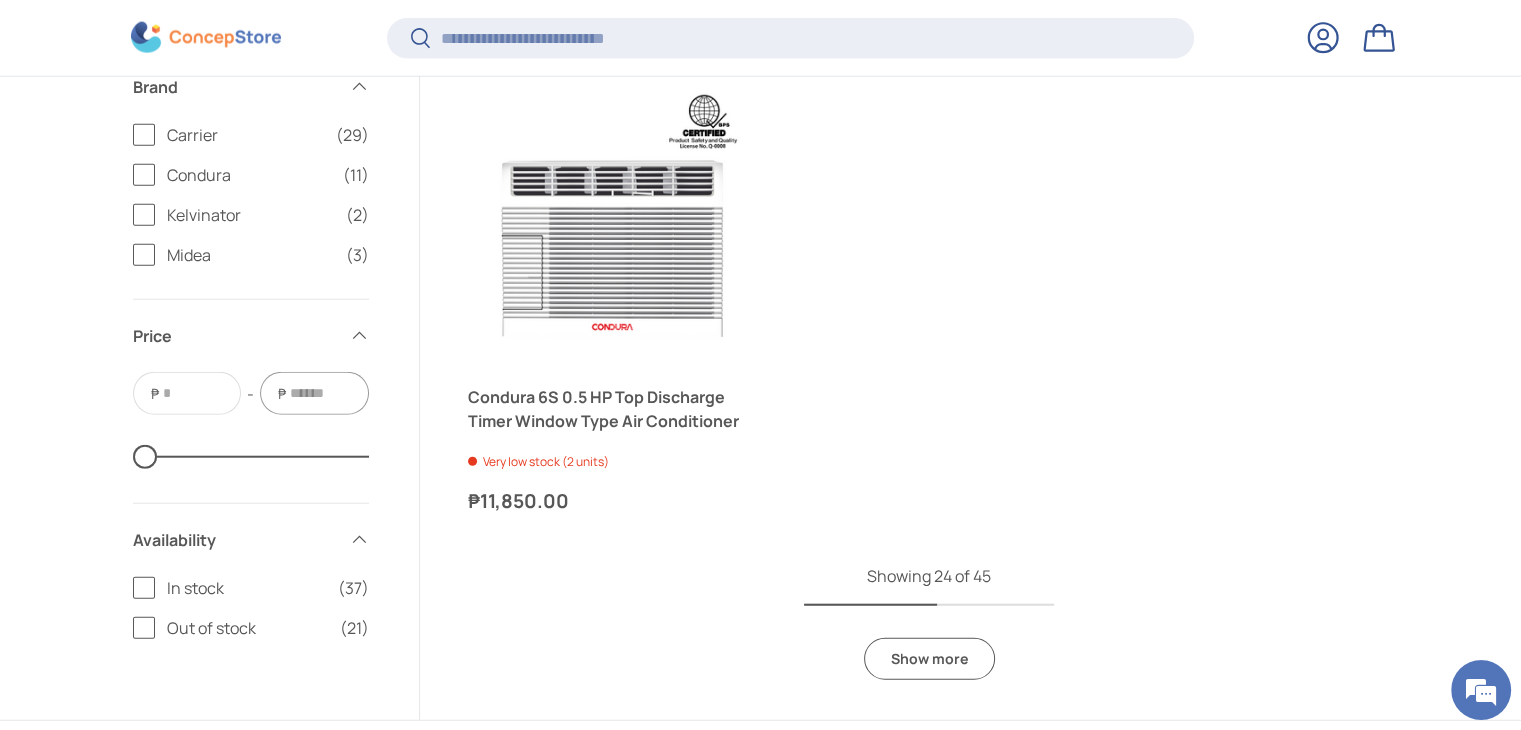 type on "*" 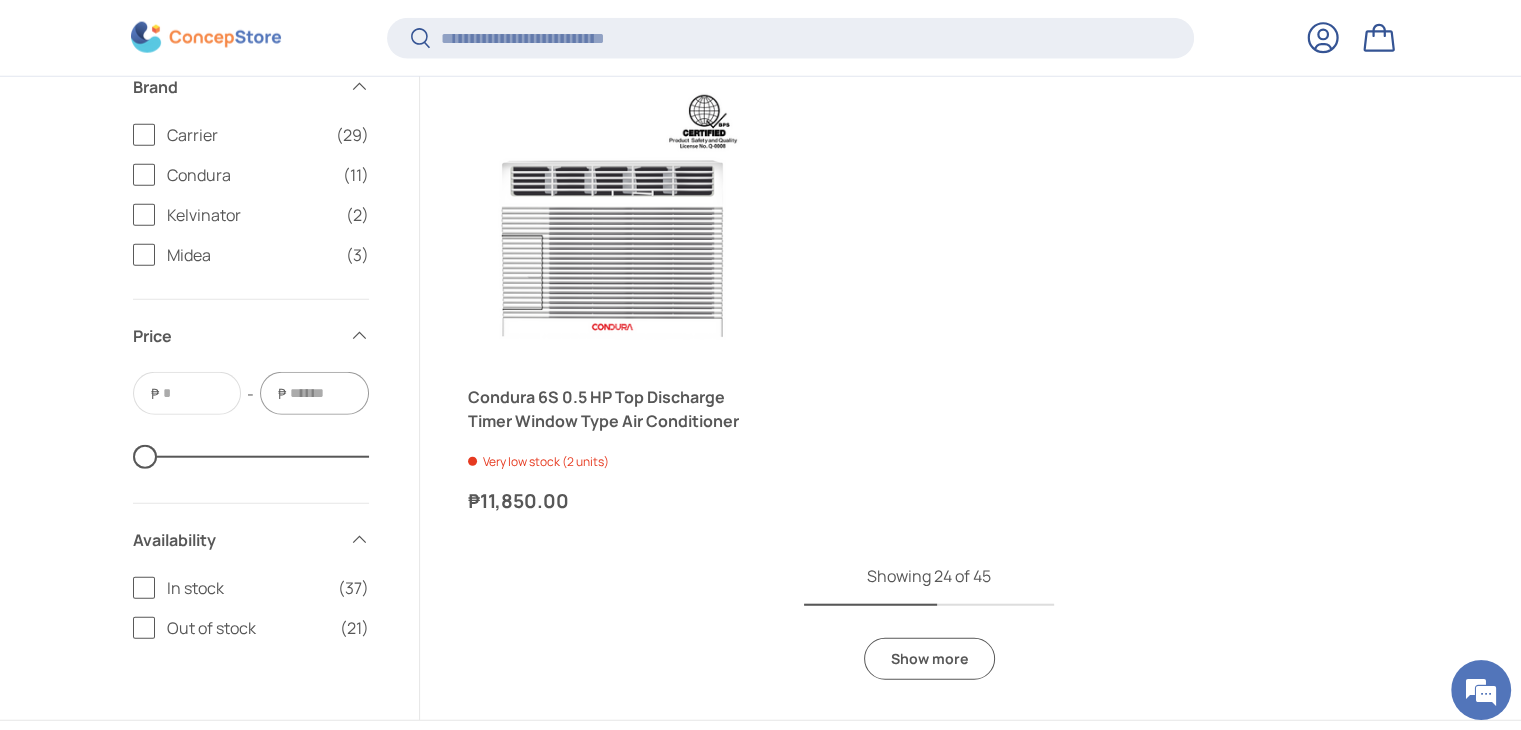 type 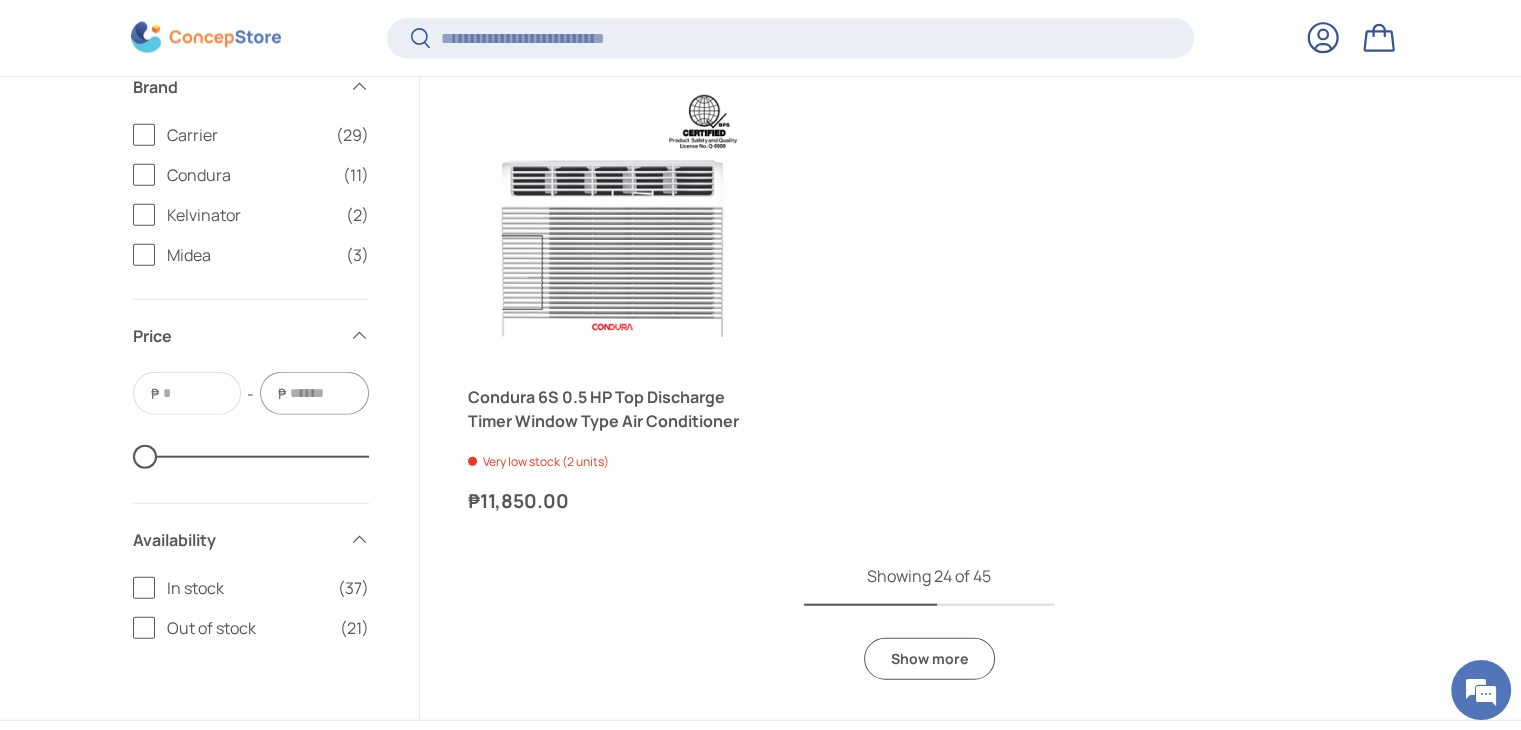 type on "**" 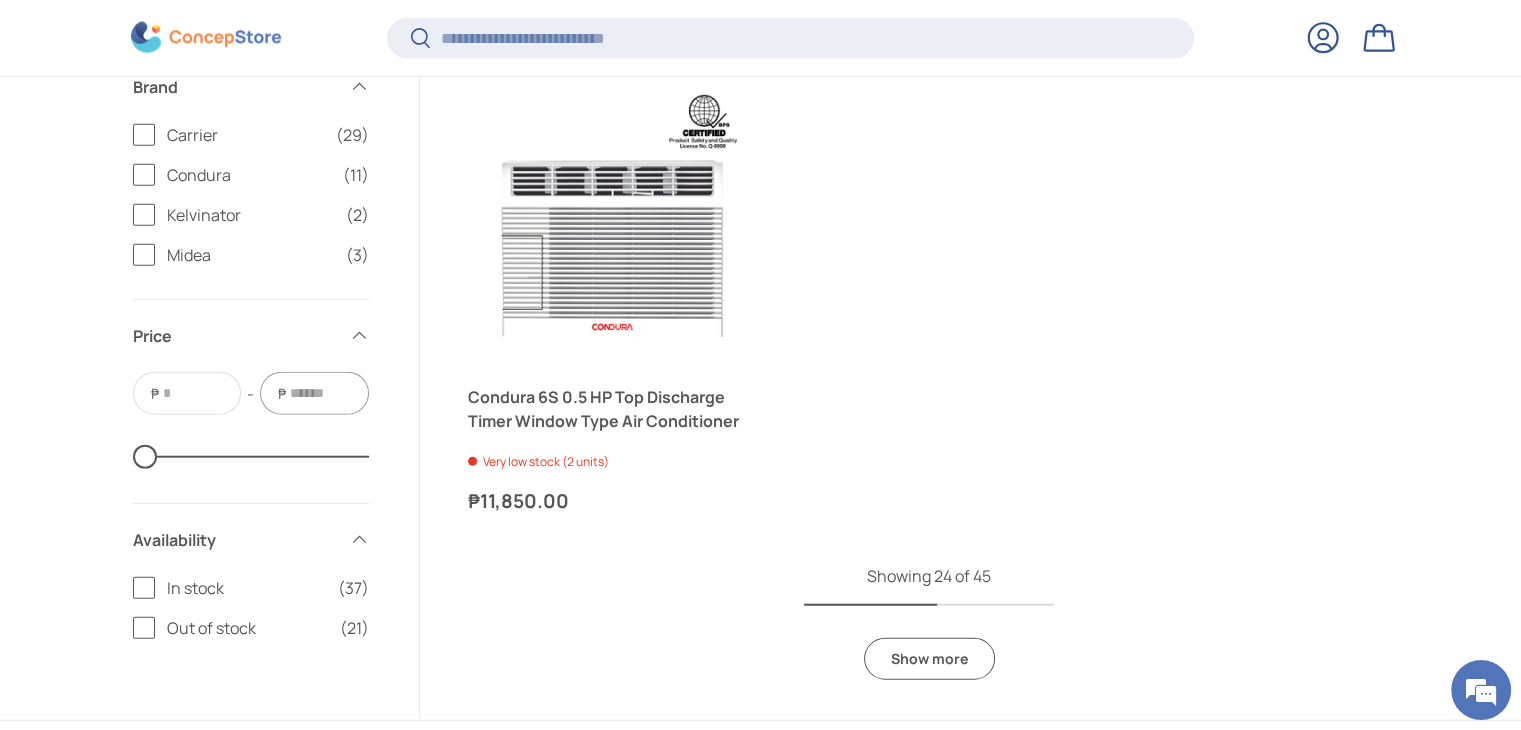 type 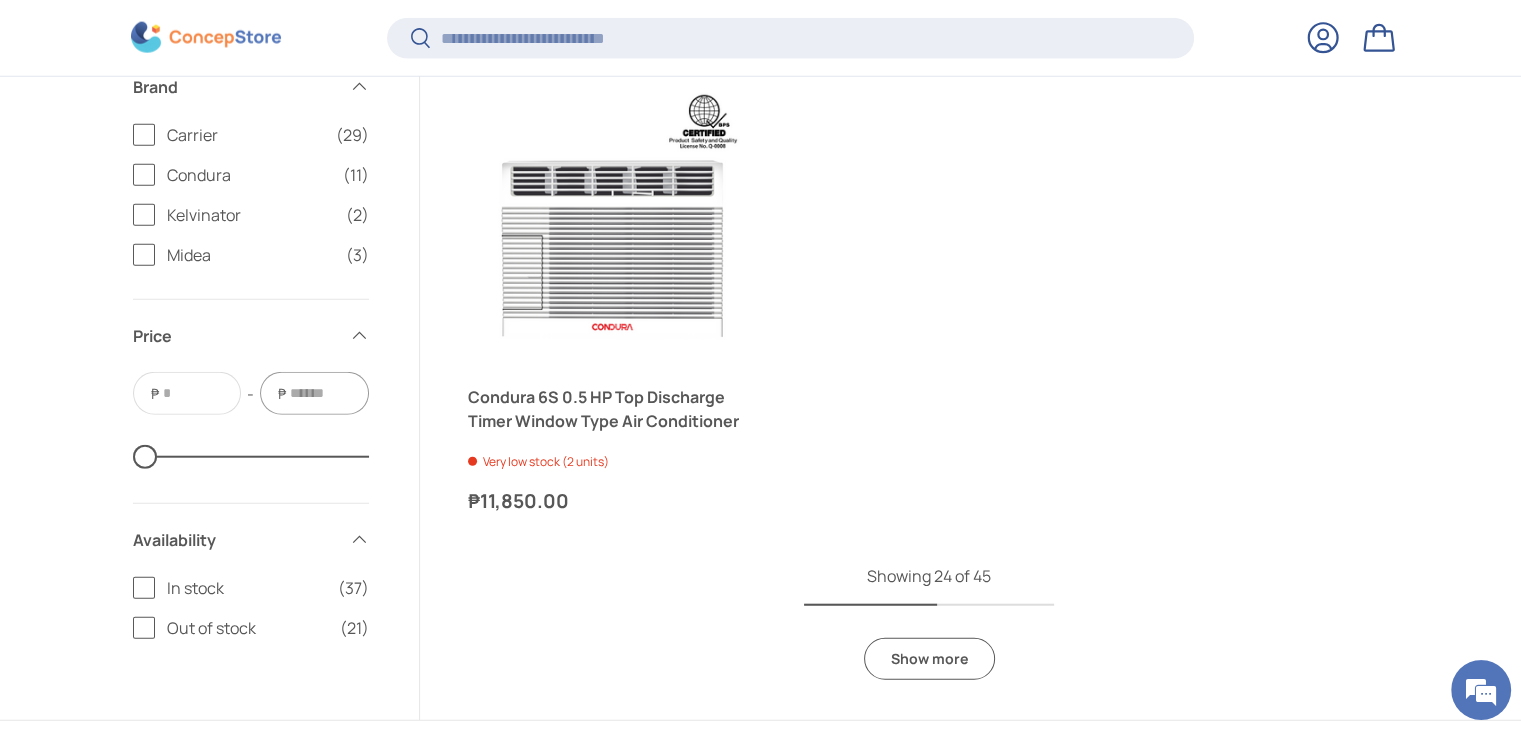 type on "*" 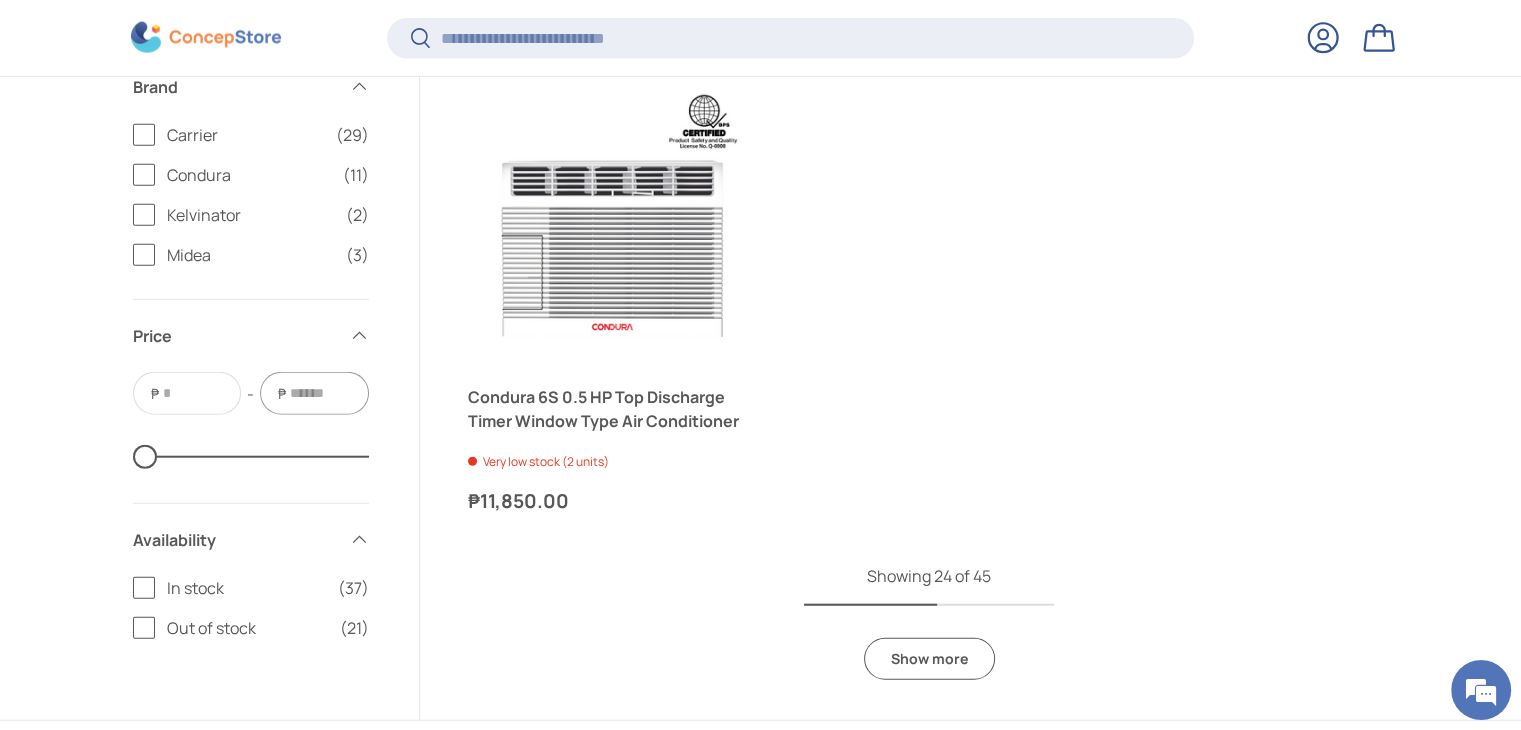 type 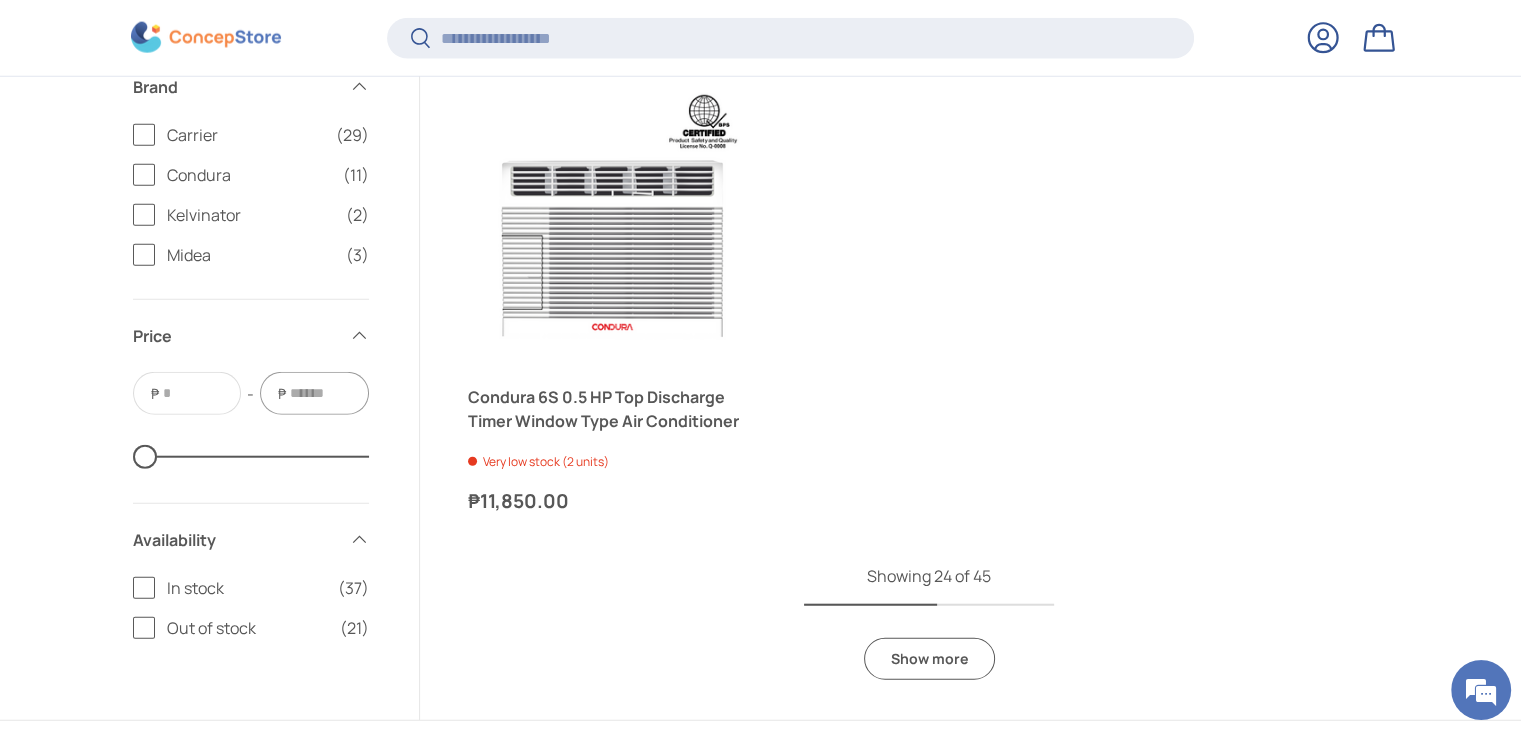 type 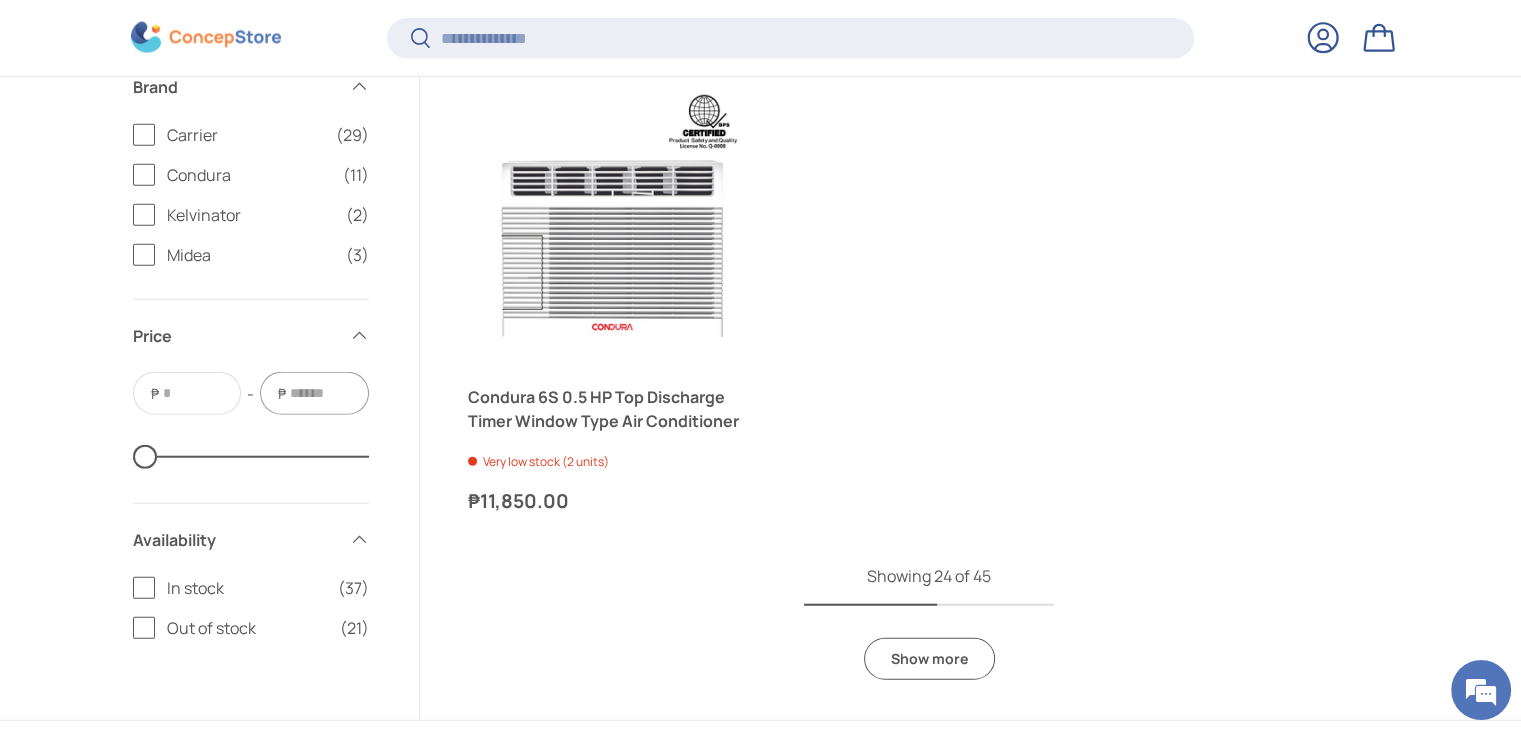 type on "*" 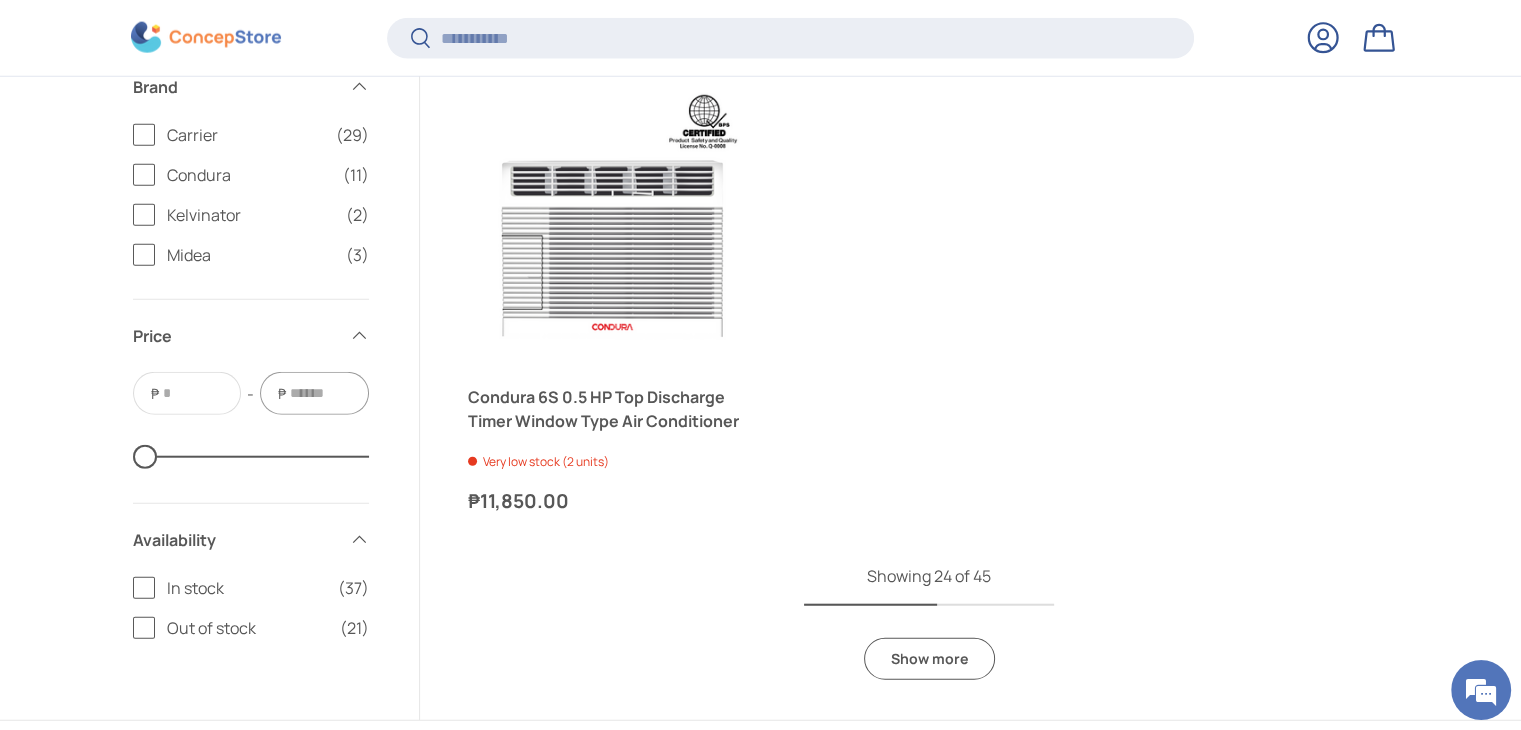 type 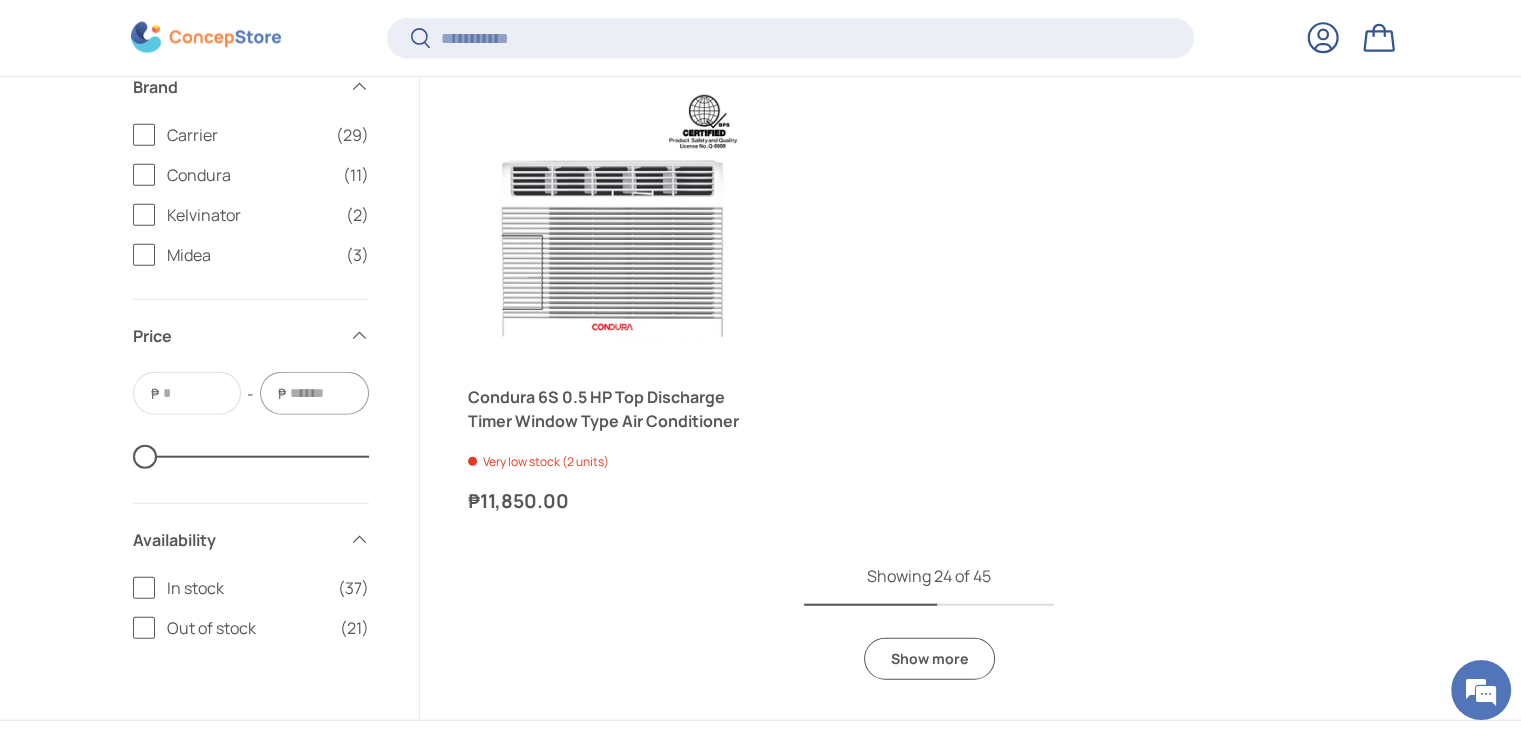 type on "**" 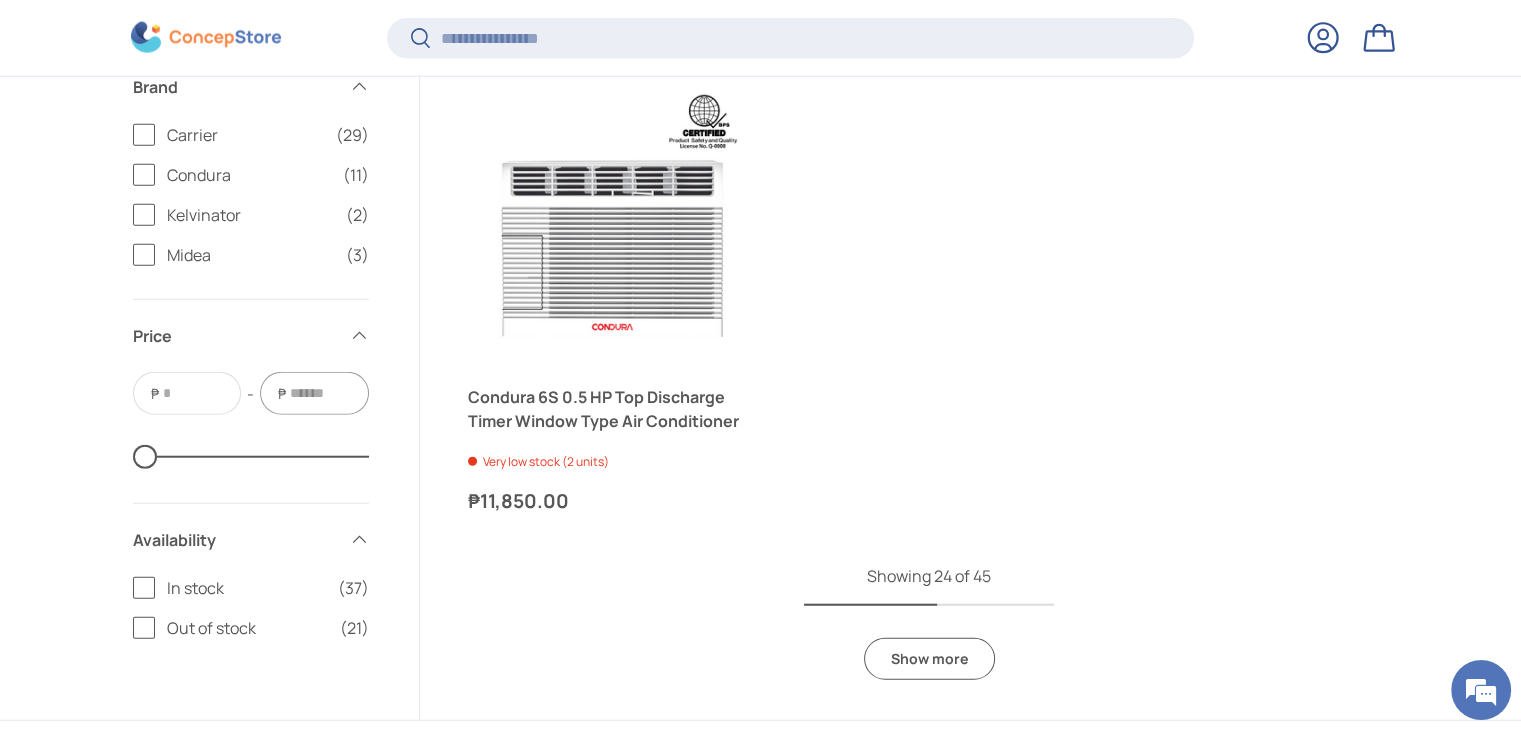 type 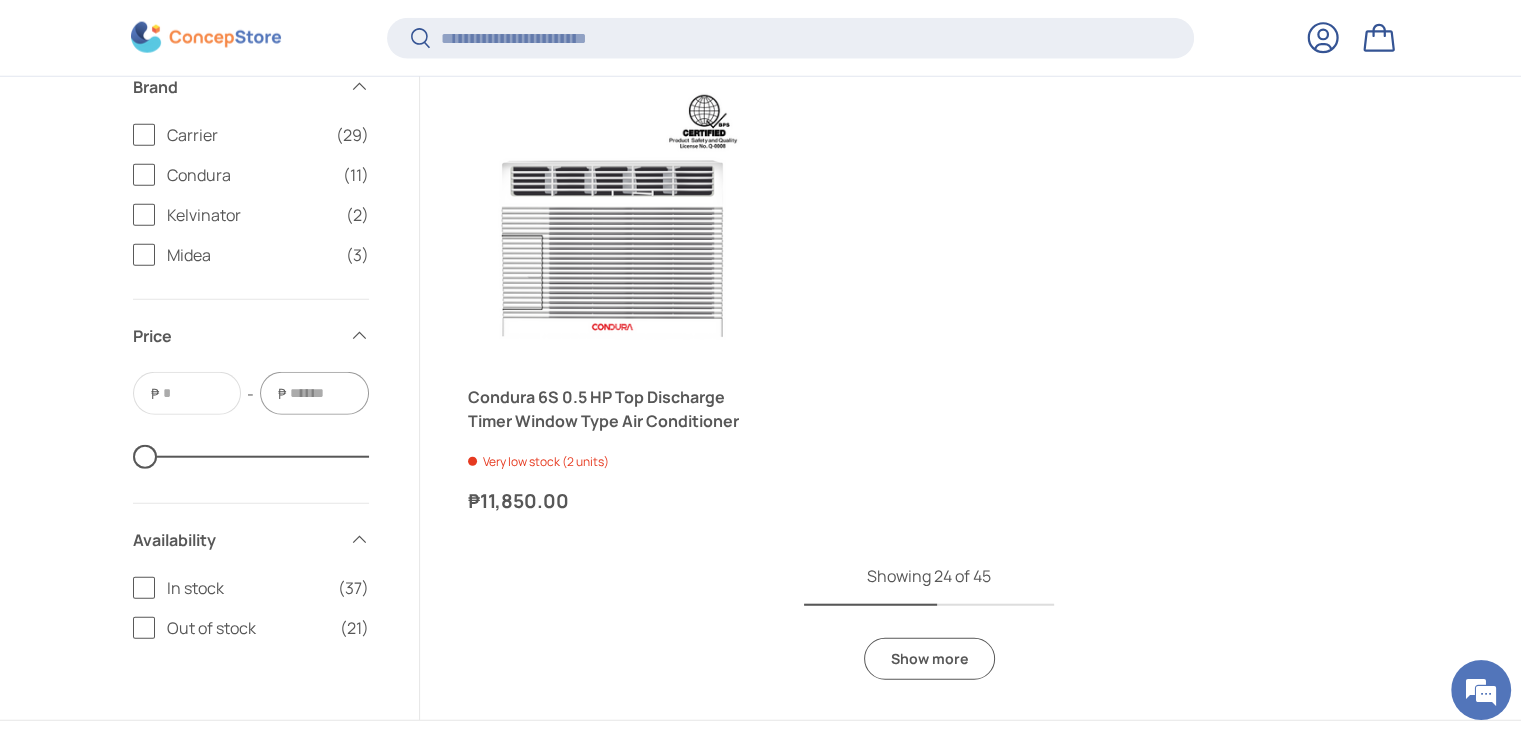 type on "****" 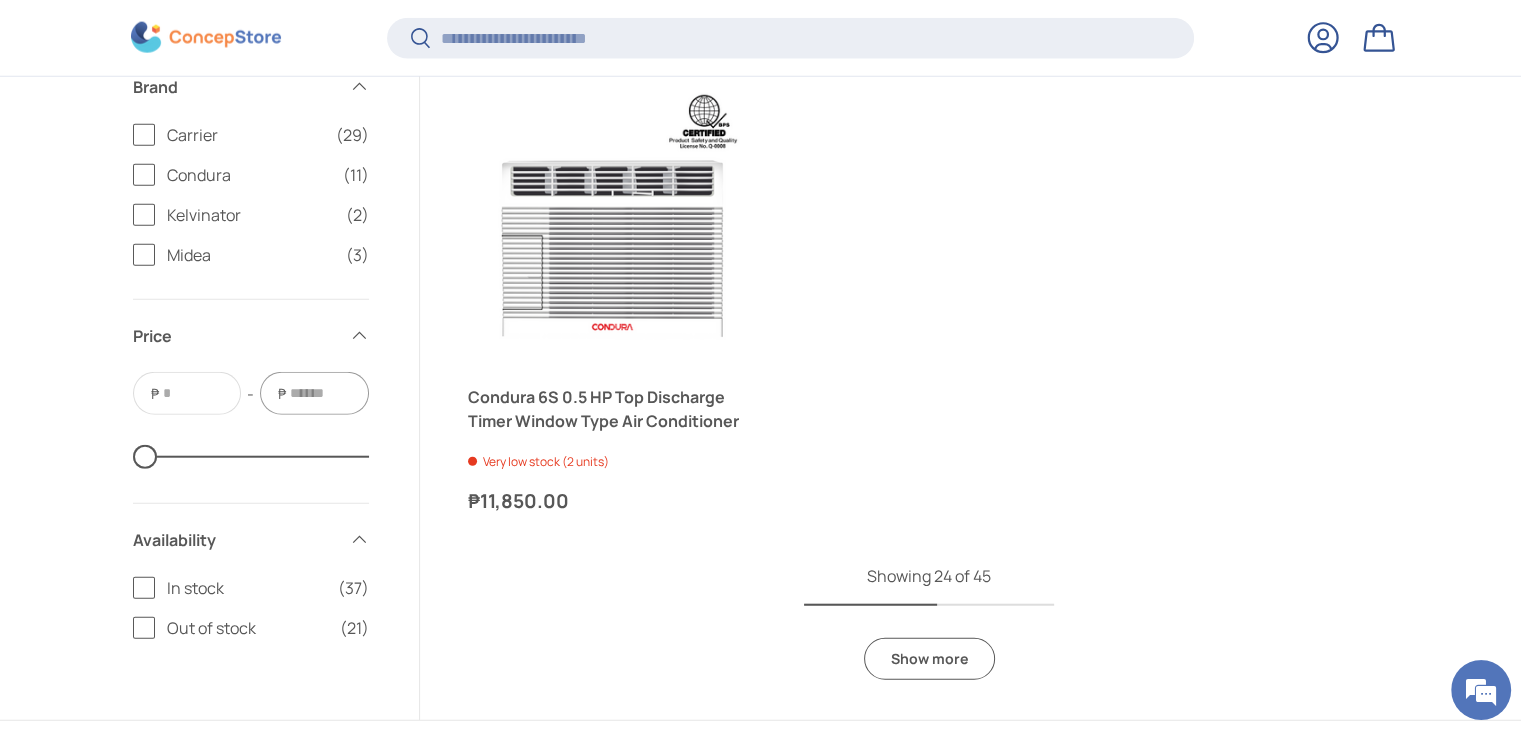 type 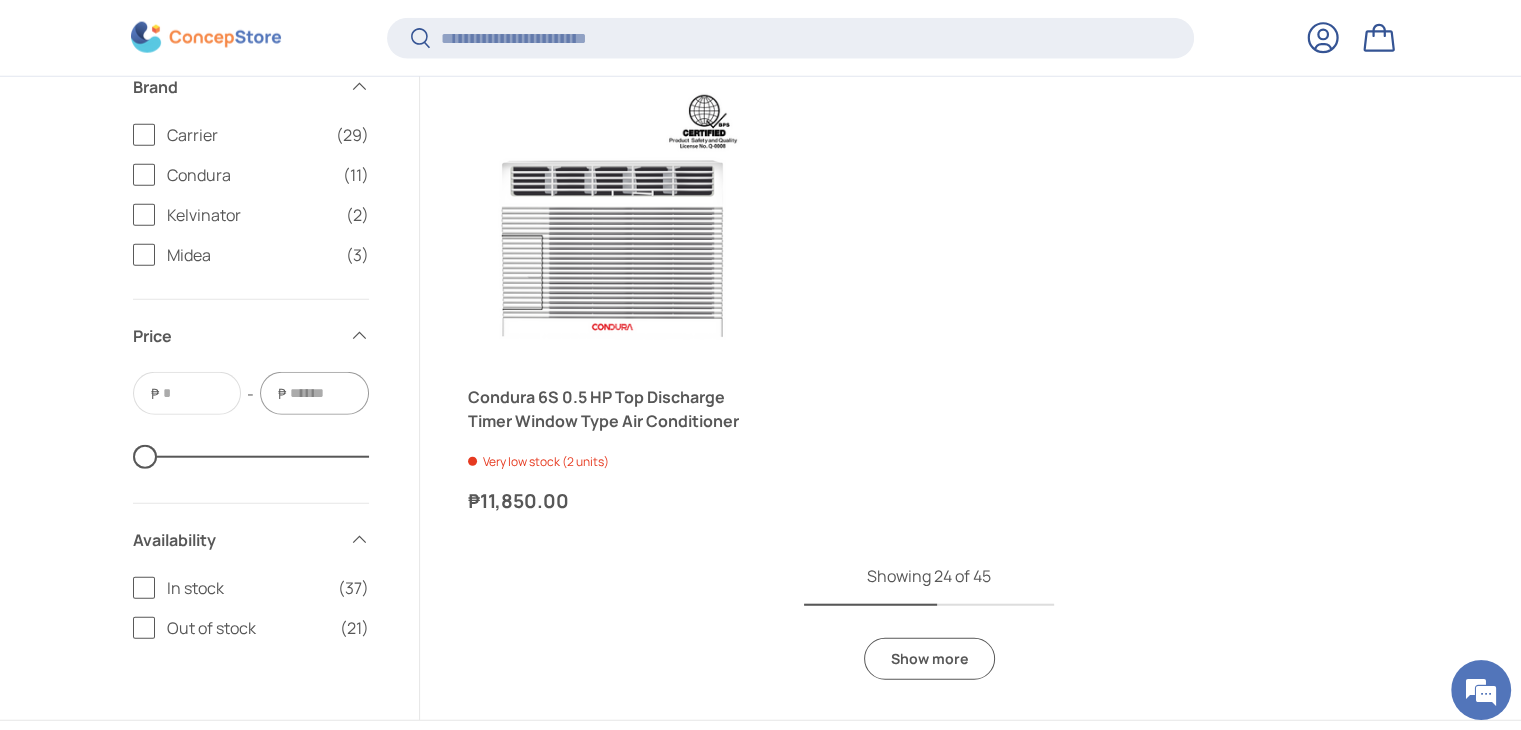 type on "*****" 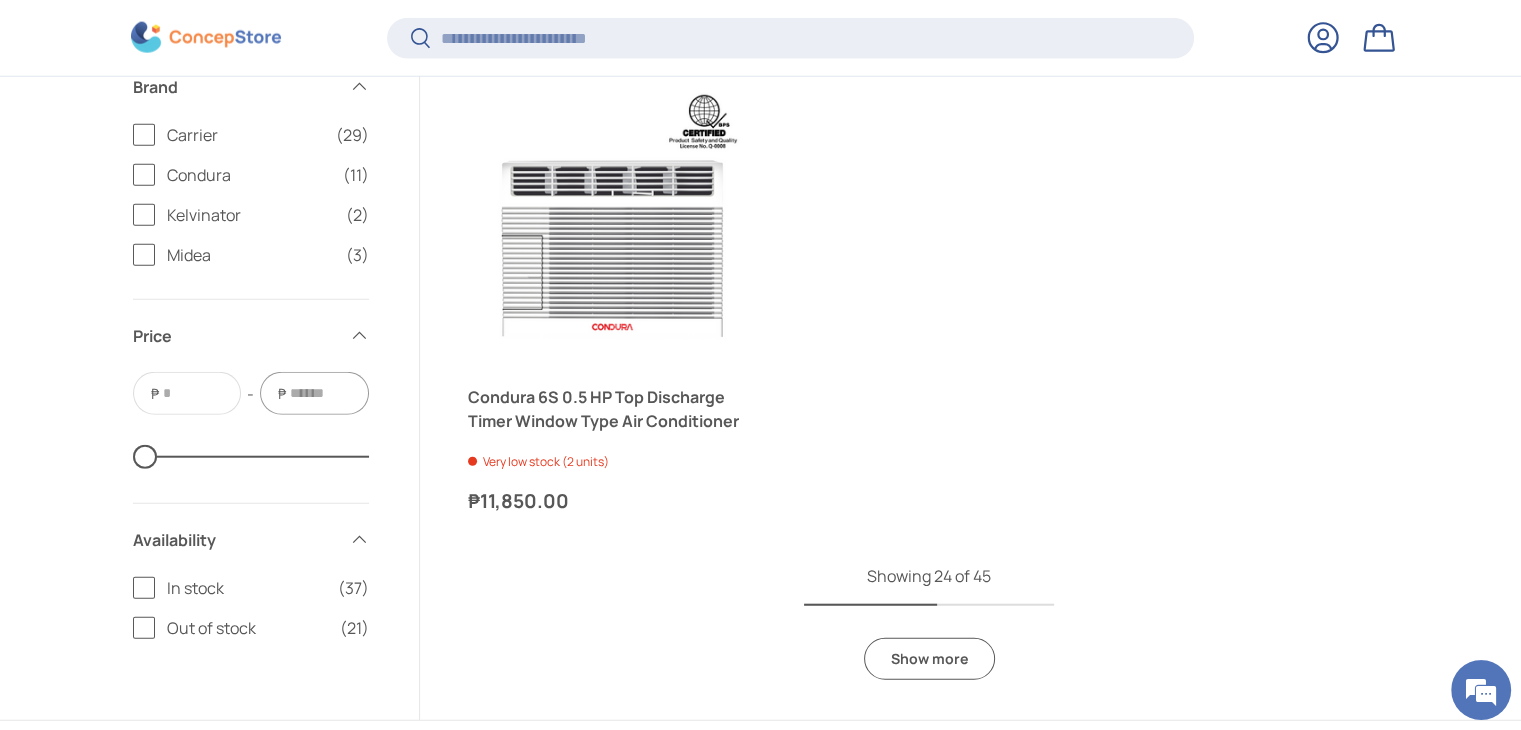 type 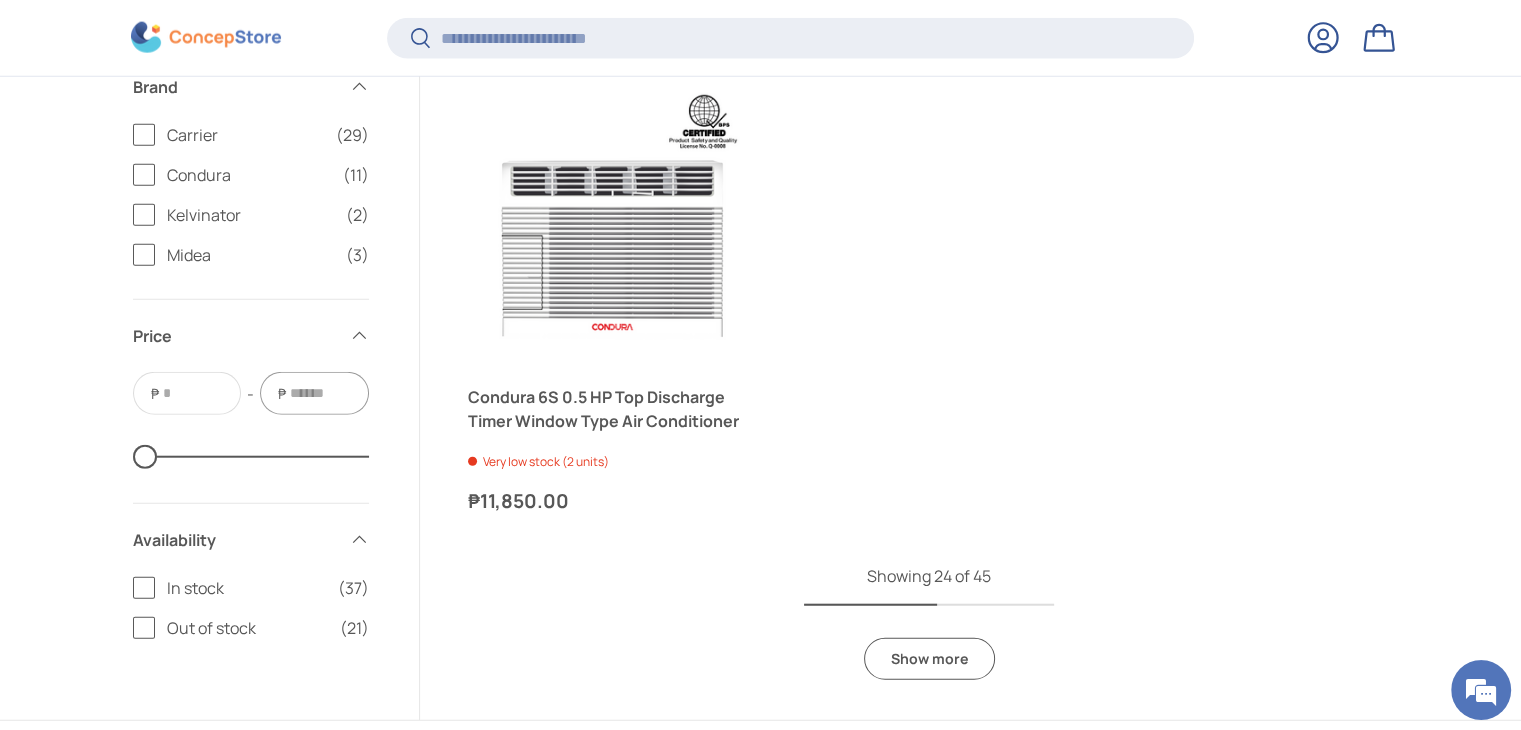 type on "*****" 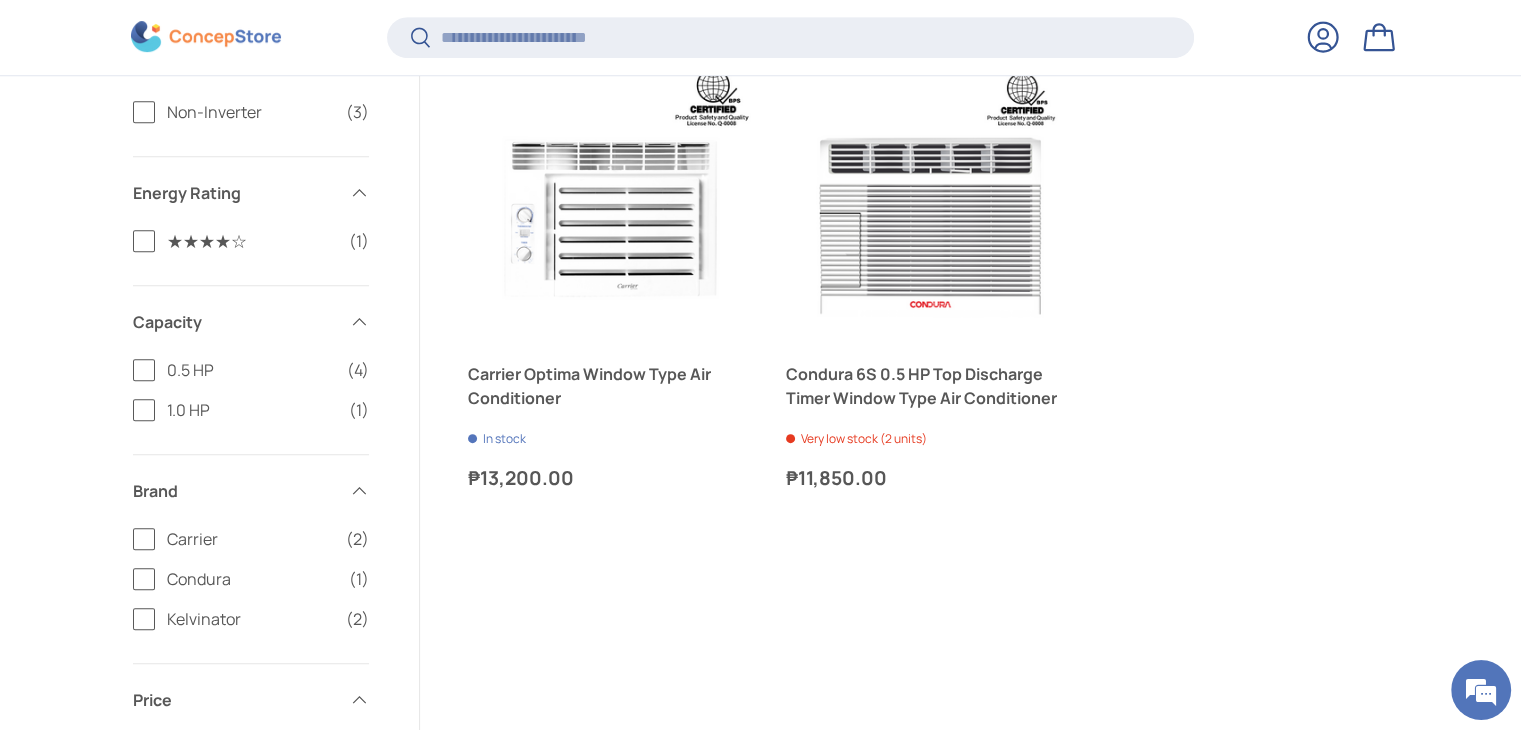 scroll, scrollTop: 995, scrollLeft: 0, axis: vertical 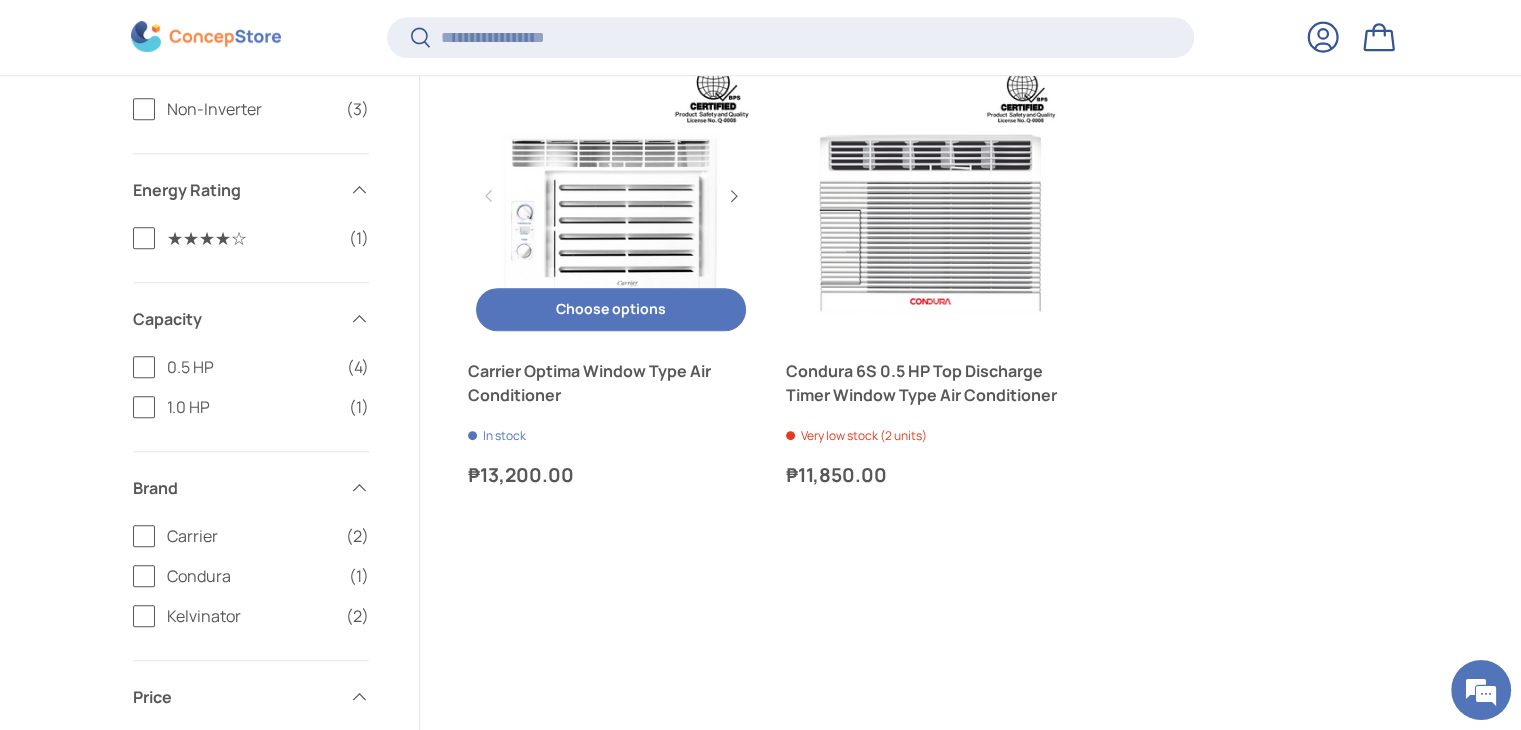 click on "Choose options
Choose options" at bounding box center (611, 309) 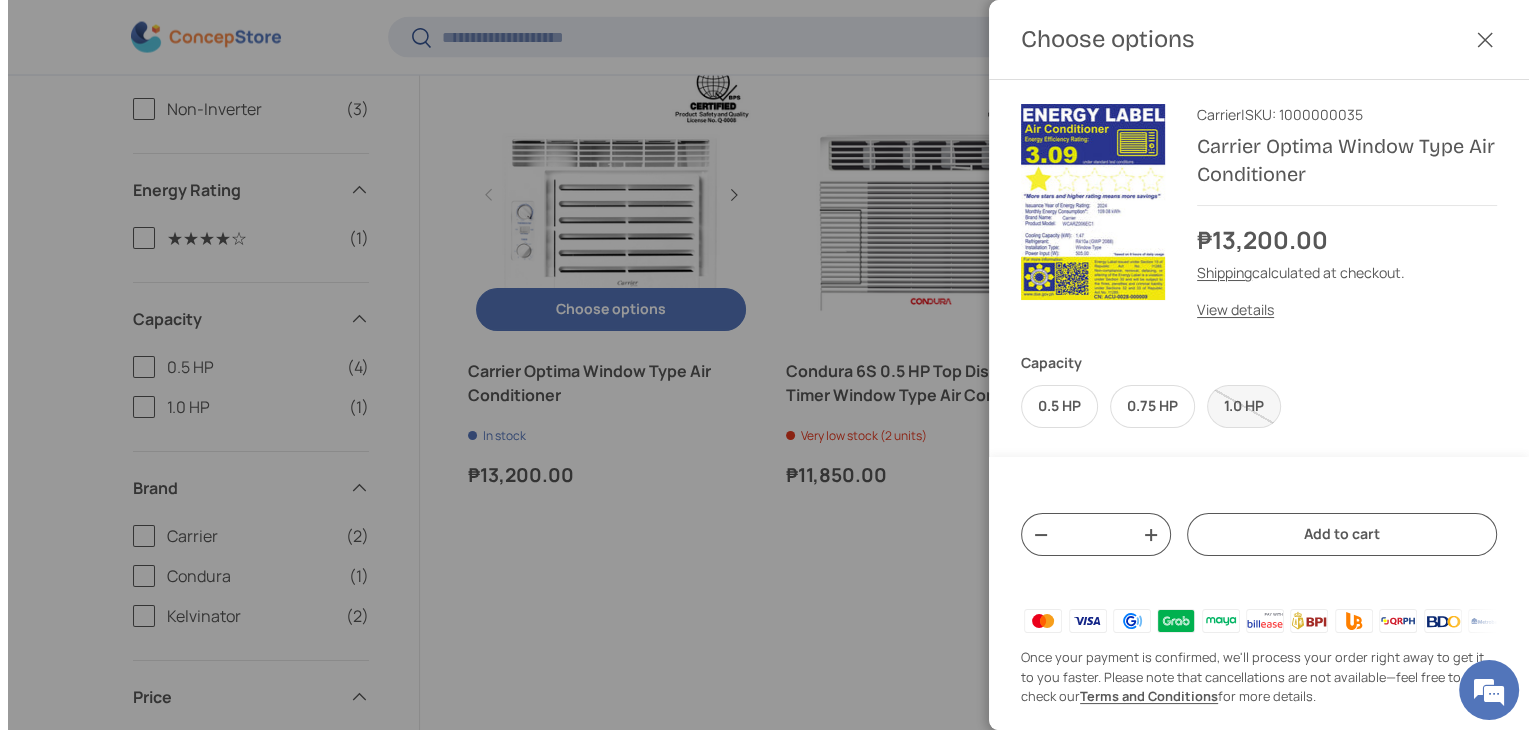 scroll, scrollTop: 0, scrollLeft: 0, axis: both 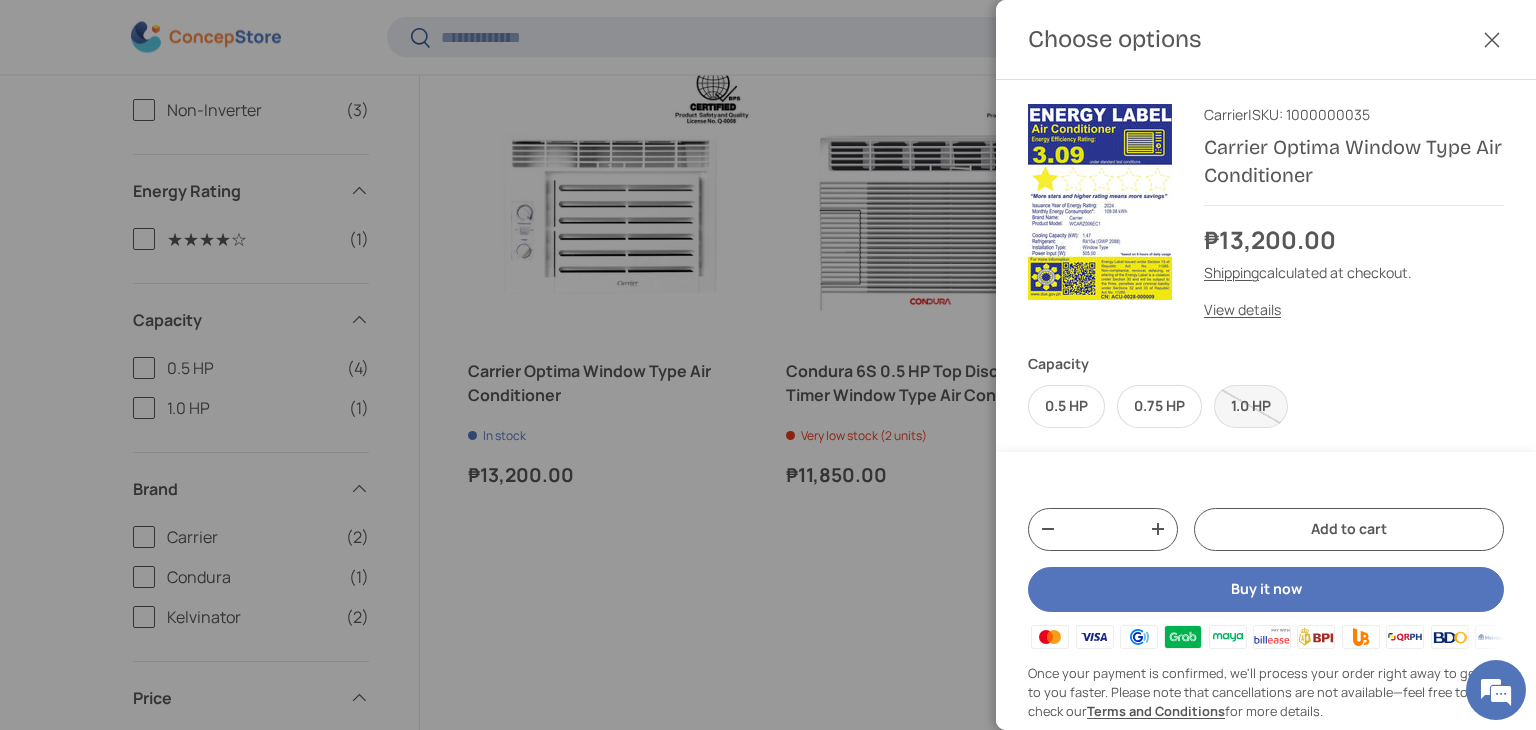 click on "Close" at bounding box center (1492, 40) 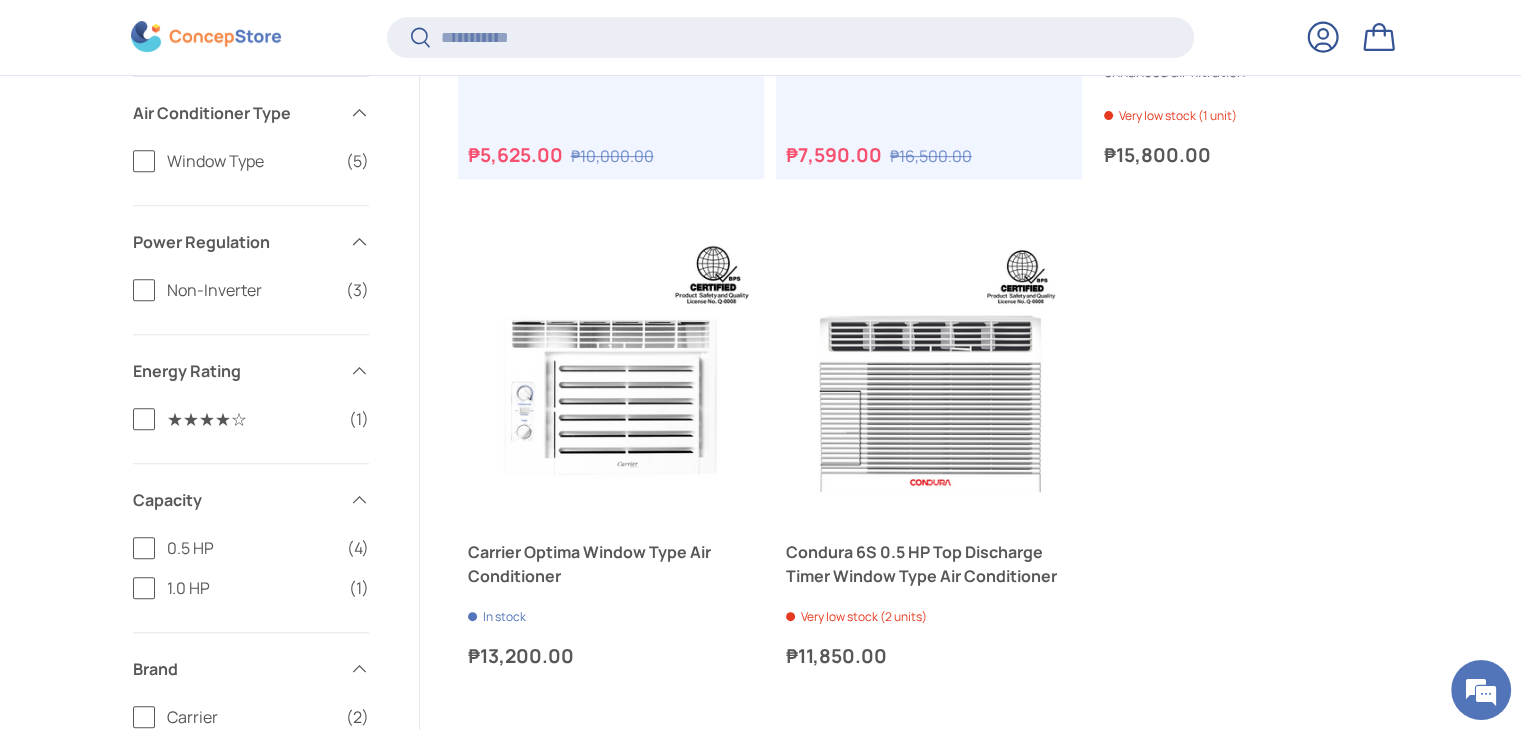 scroll, scrollTop: 813, scrollLeft: 0, axis: vertical 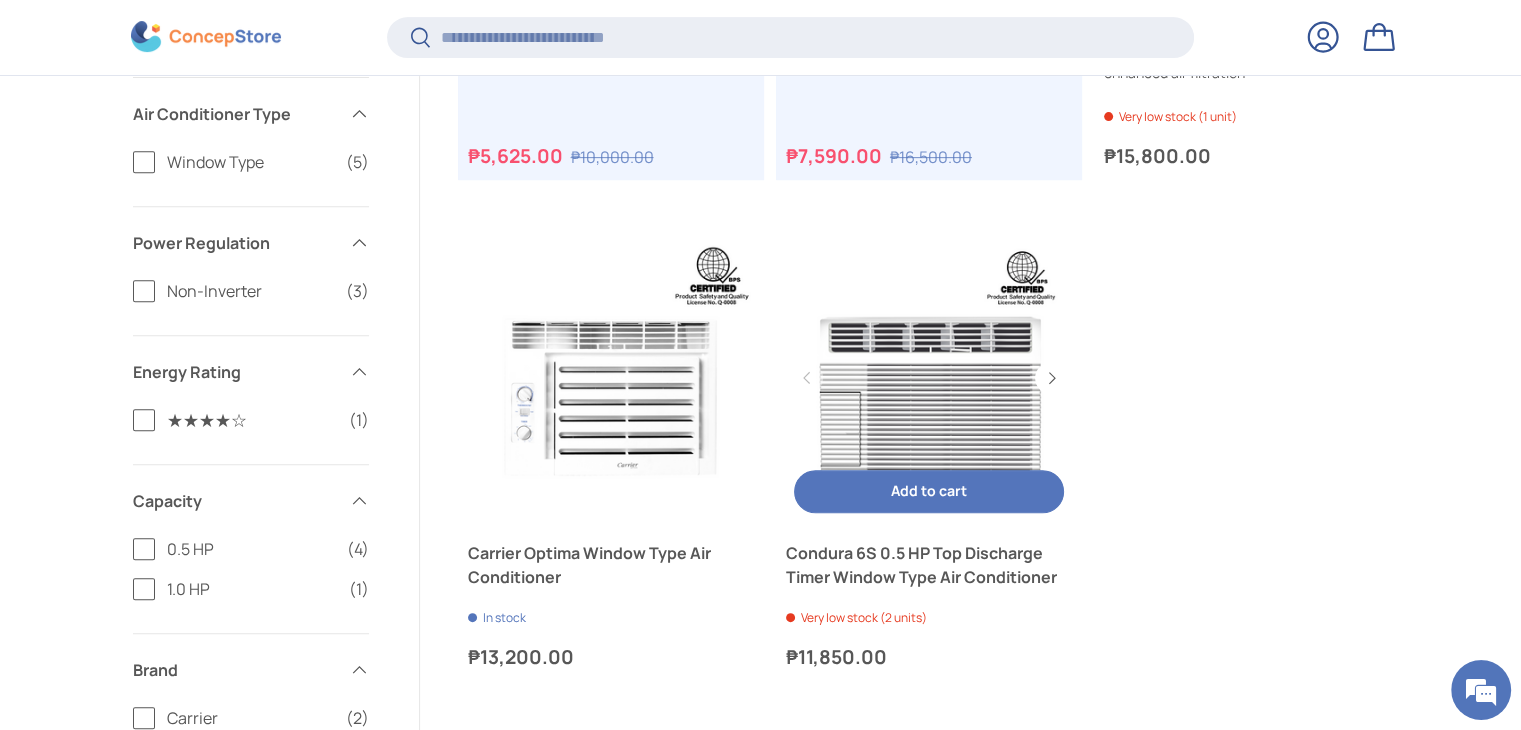 click on "Condura 6S 0.5 HP Top Discharge Timer Window Type Air Conditioner" at bounding box center [929, 565] 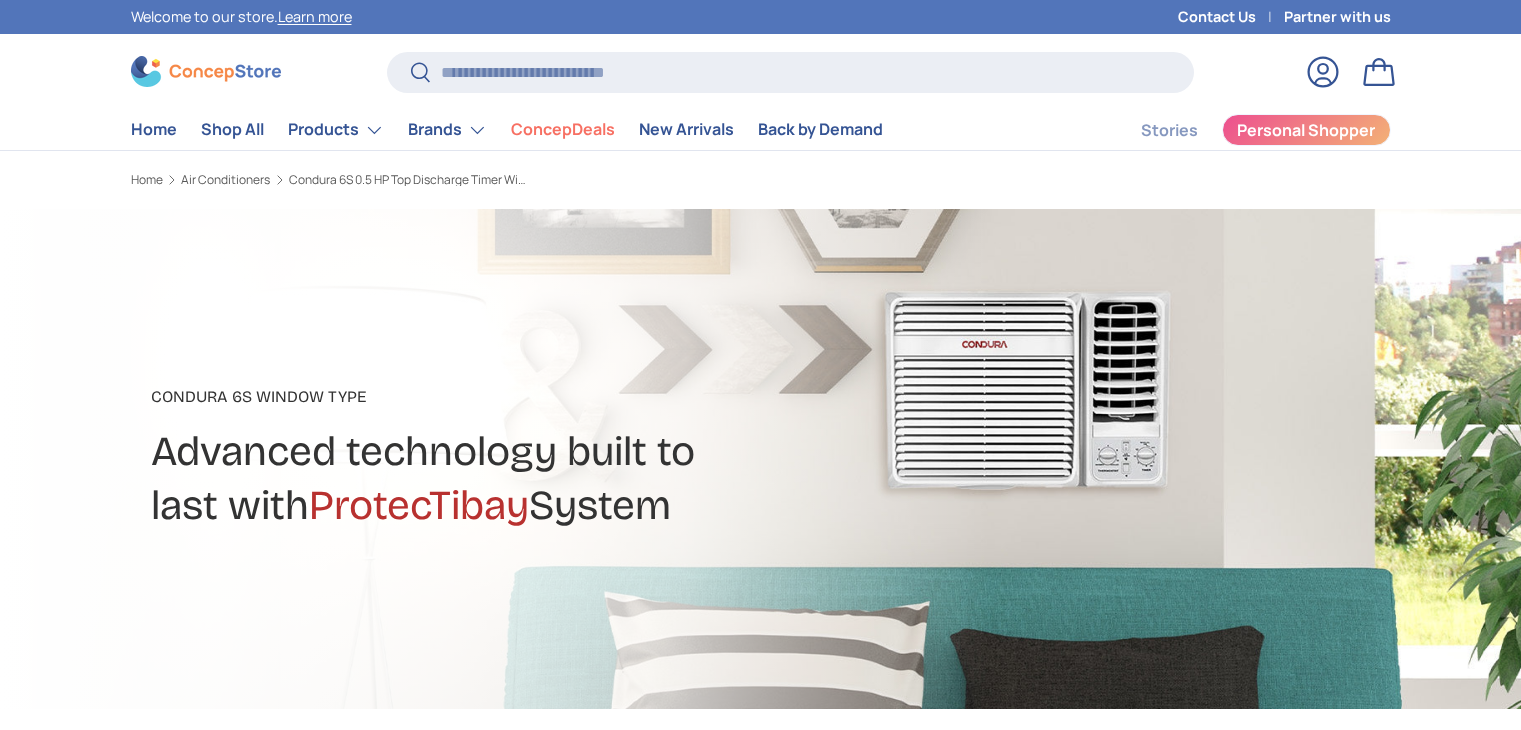 scroll, scrollTop: 0, scrollLeft: 0, axis: both 